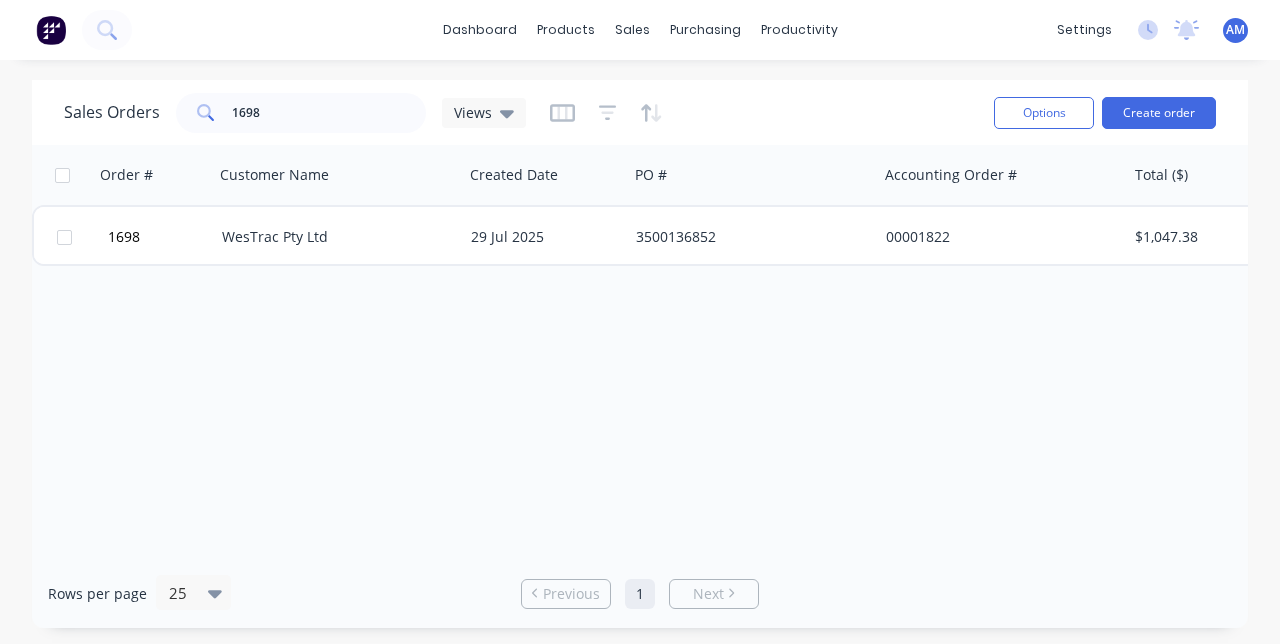 scroll, scrollTop: 0, scrollLeft: 0, axis: both 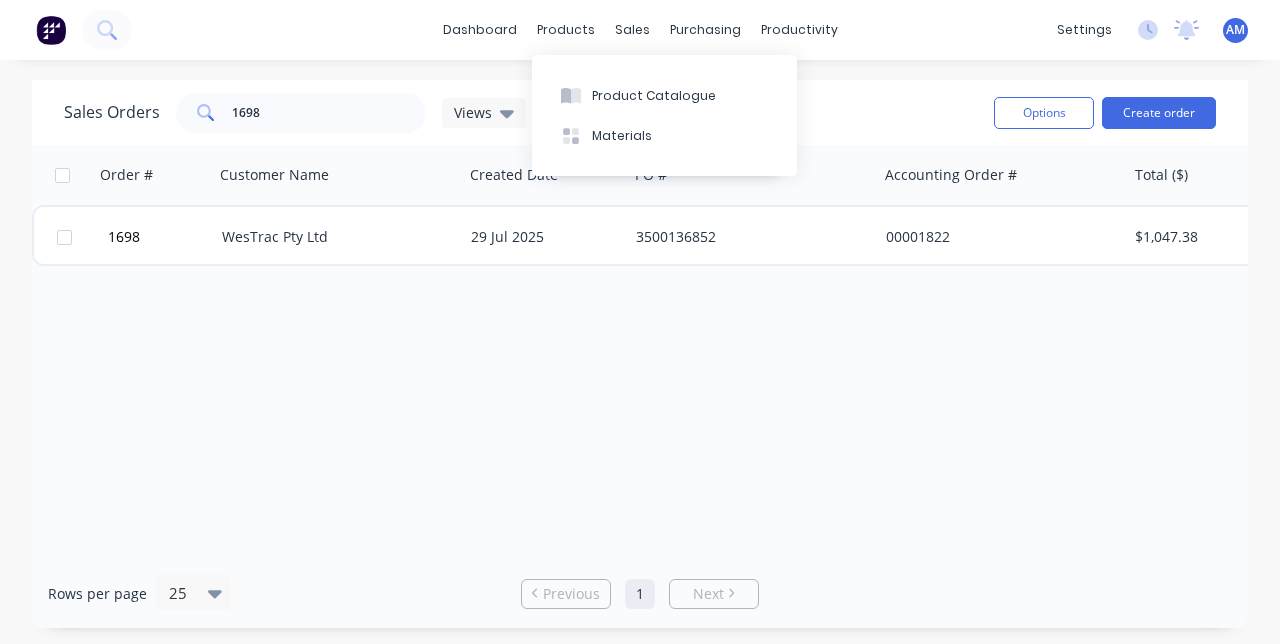 click on "Product Catalogue" at bounding box center (664, 95) 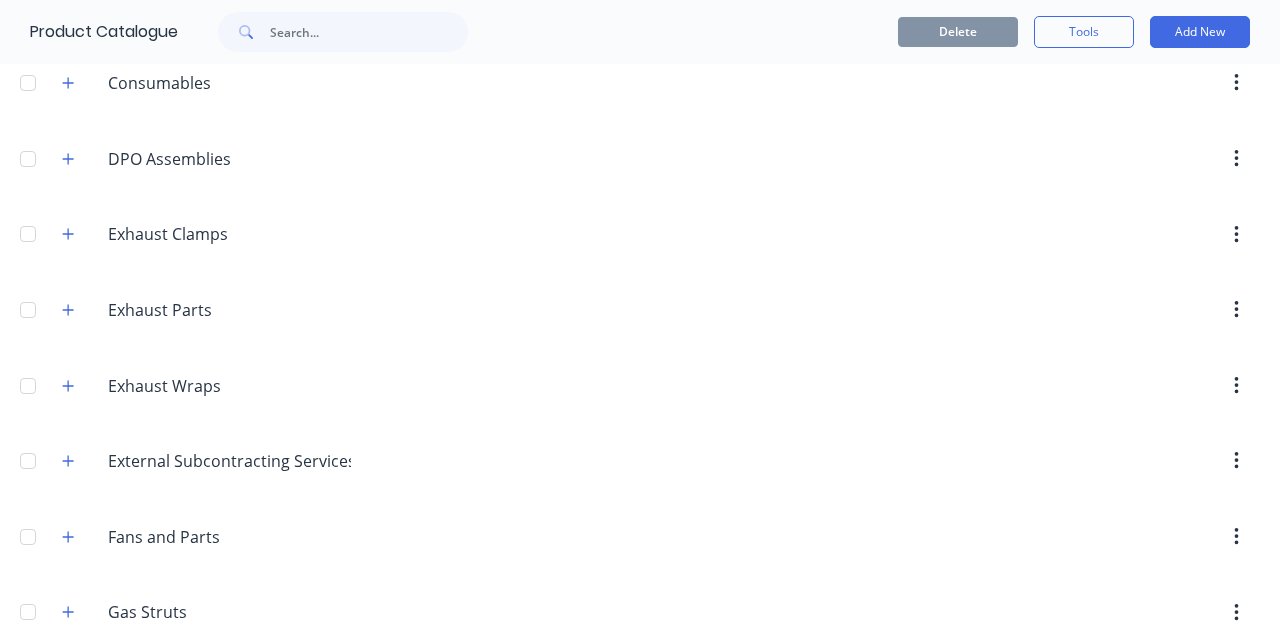 scroll, scrollTop: 458, scrollLeft: 0, axis: vertical 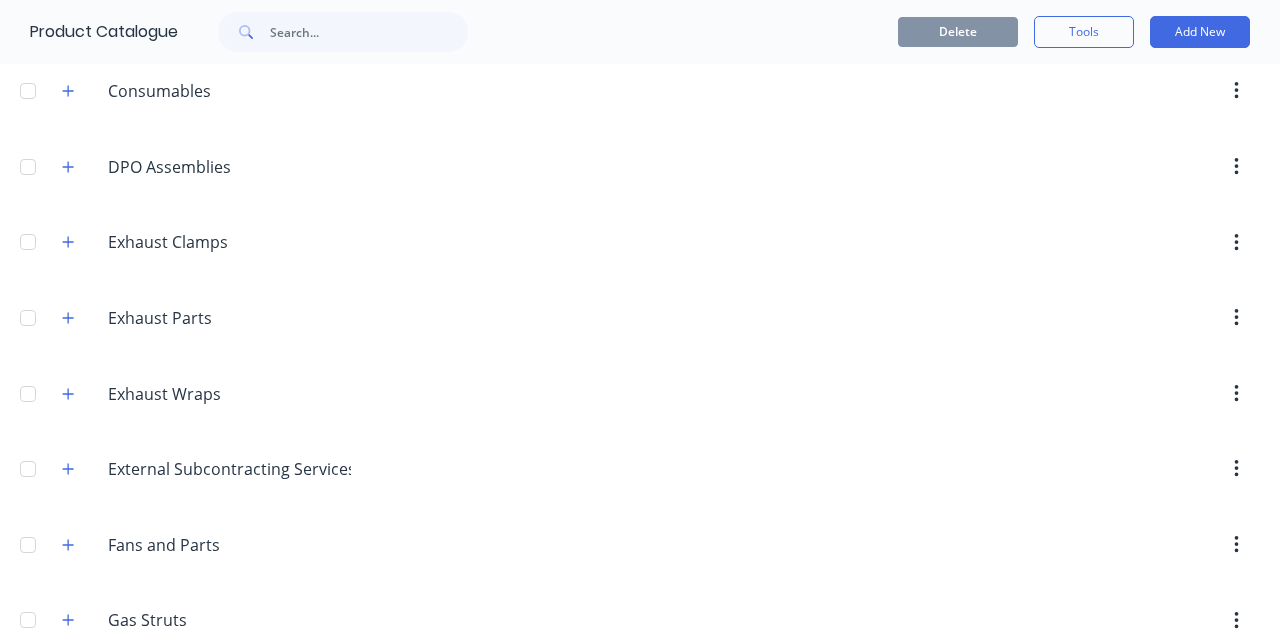 click at bounding box center [68, 317] 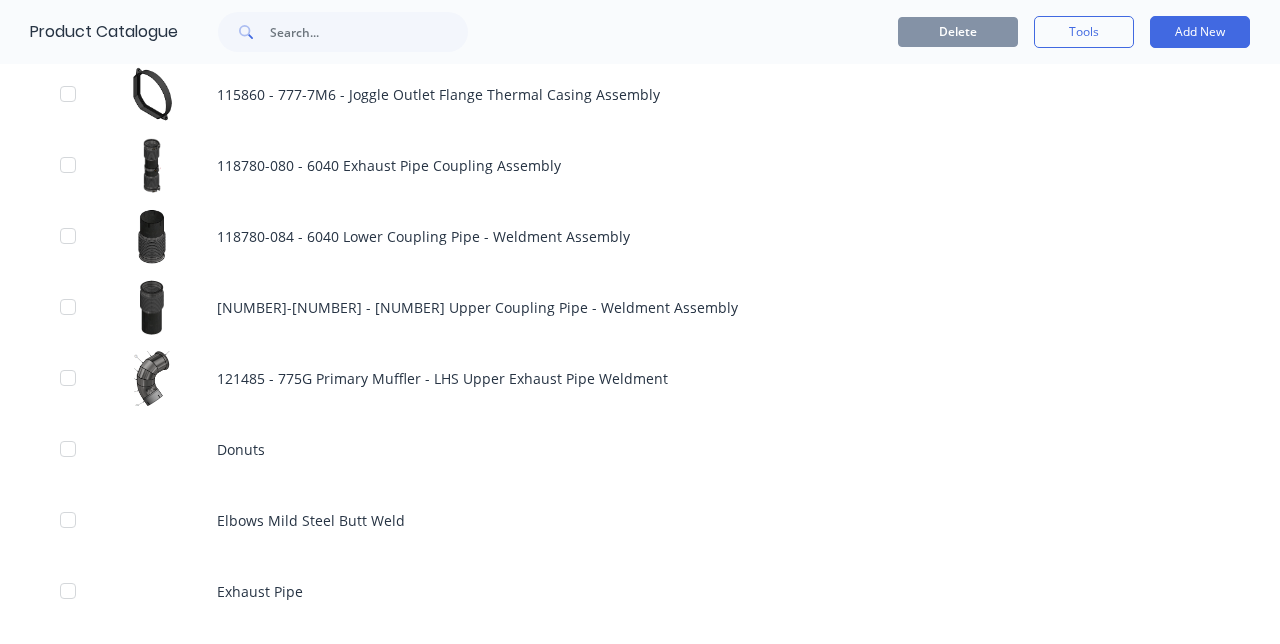 scroll, scrollTop: 1394, scrollLeft: 0, axis: vertical 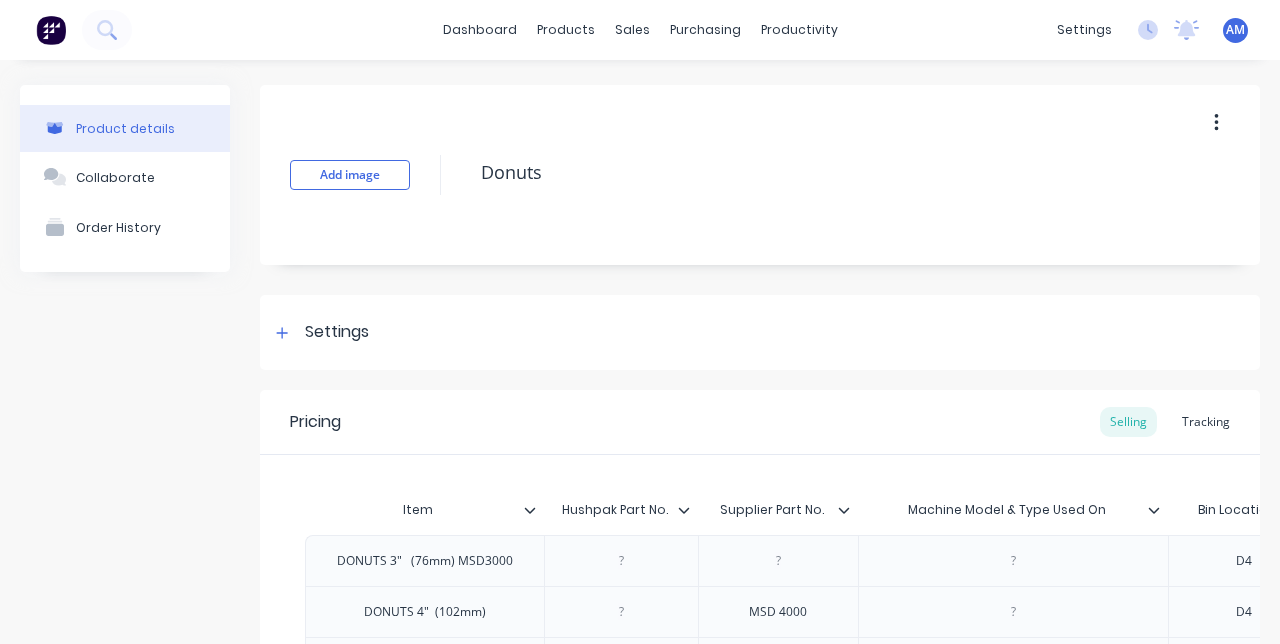 click on "Add image" at bounding box center (350, 175) 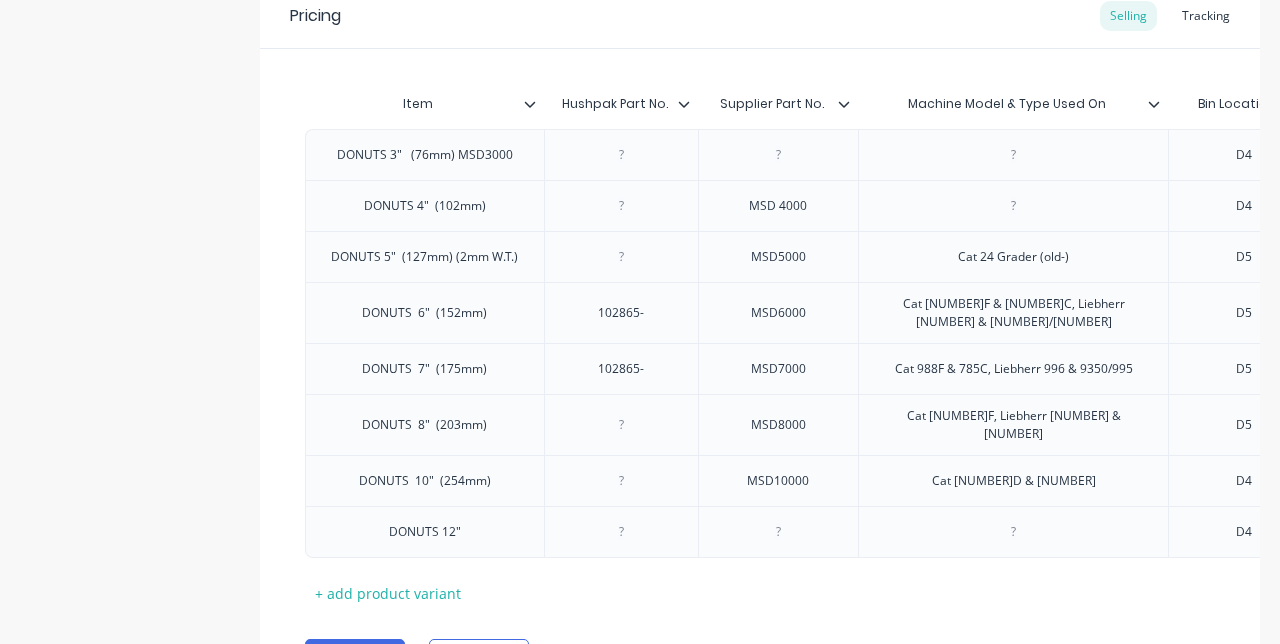 scroll, scrollTop: 410, scrollLeft: 0, axis: vertical 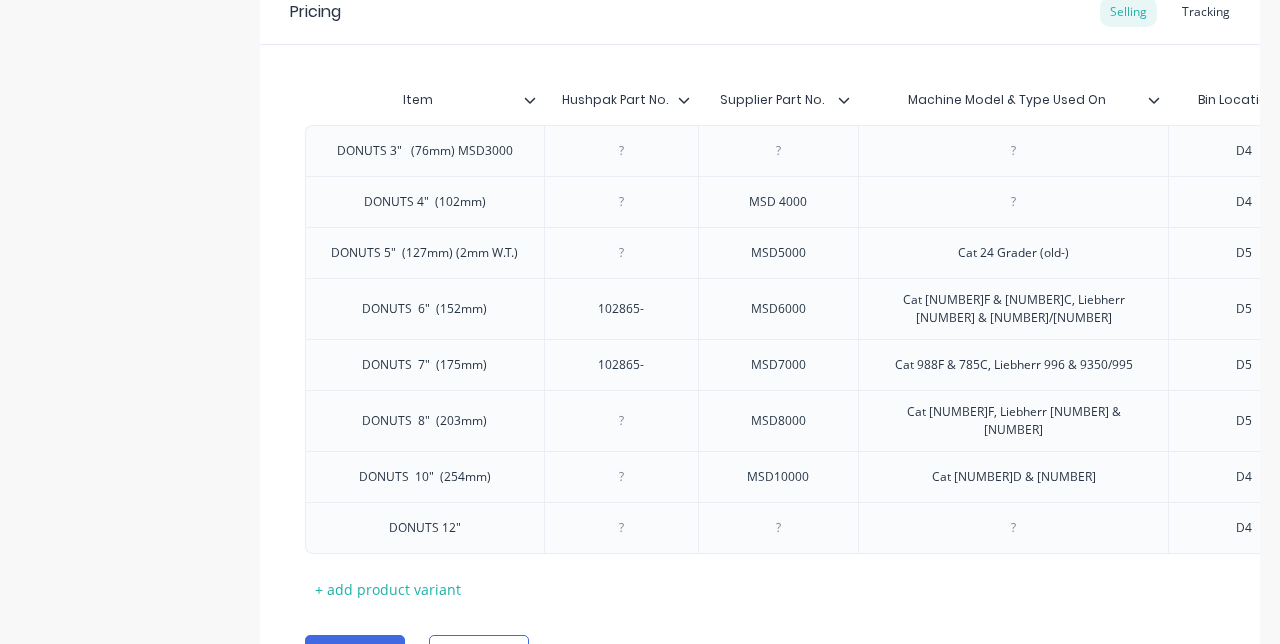 click on "Save" at bounding box center (355, 651) 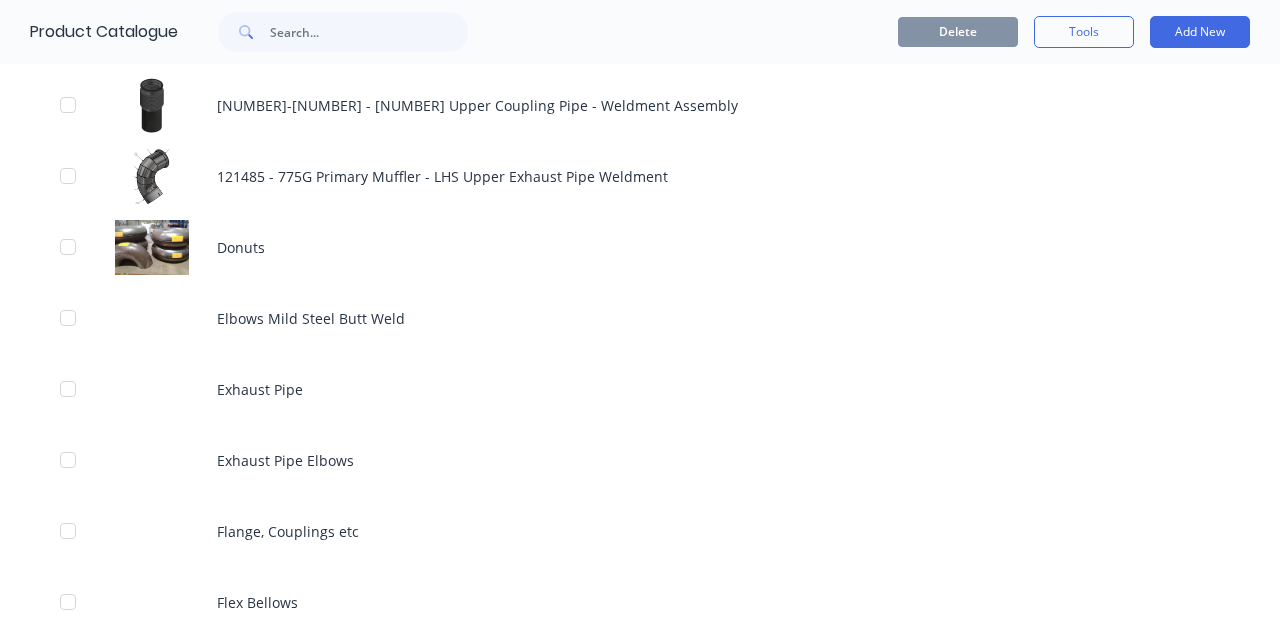 scroll, scrollTop: 1600, scrollLeft: 0, axis: vertical 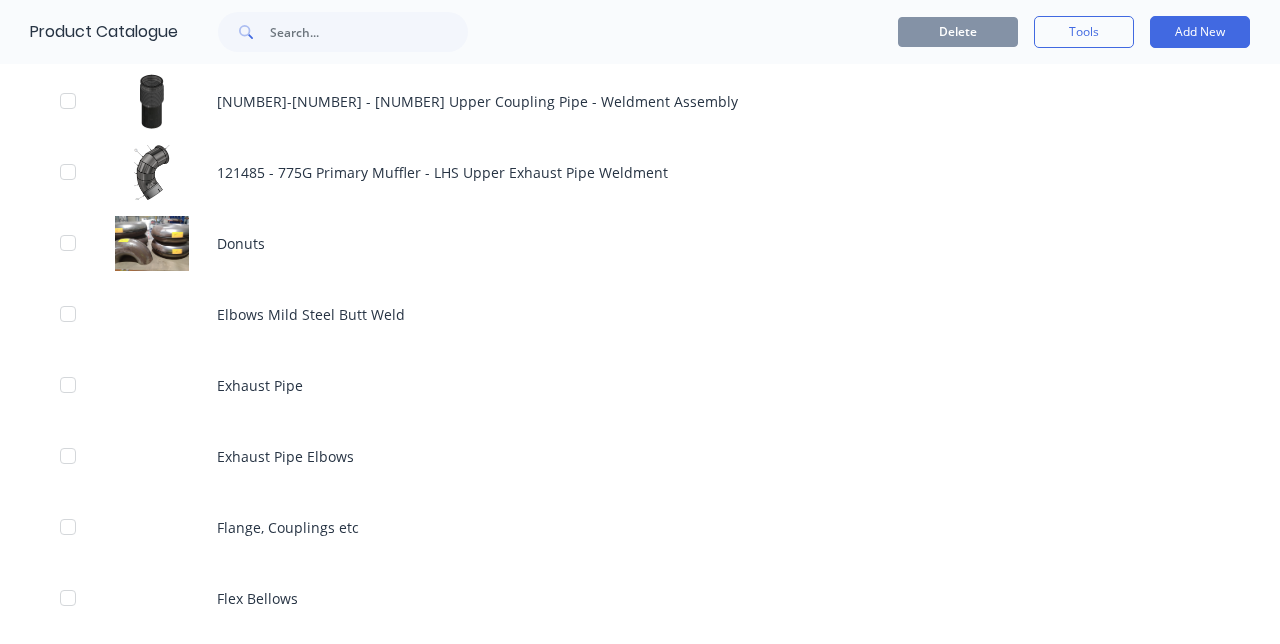 click on "Exhaust Pipe" at bounding box center [640, 385] 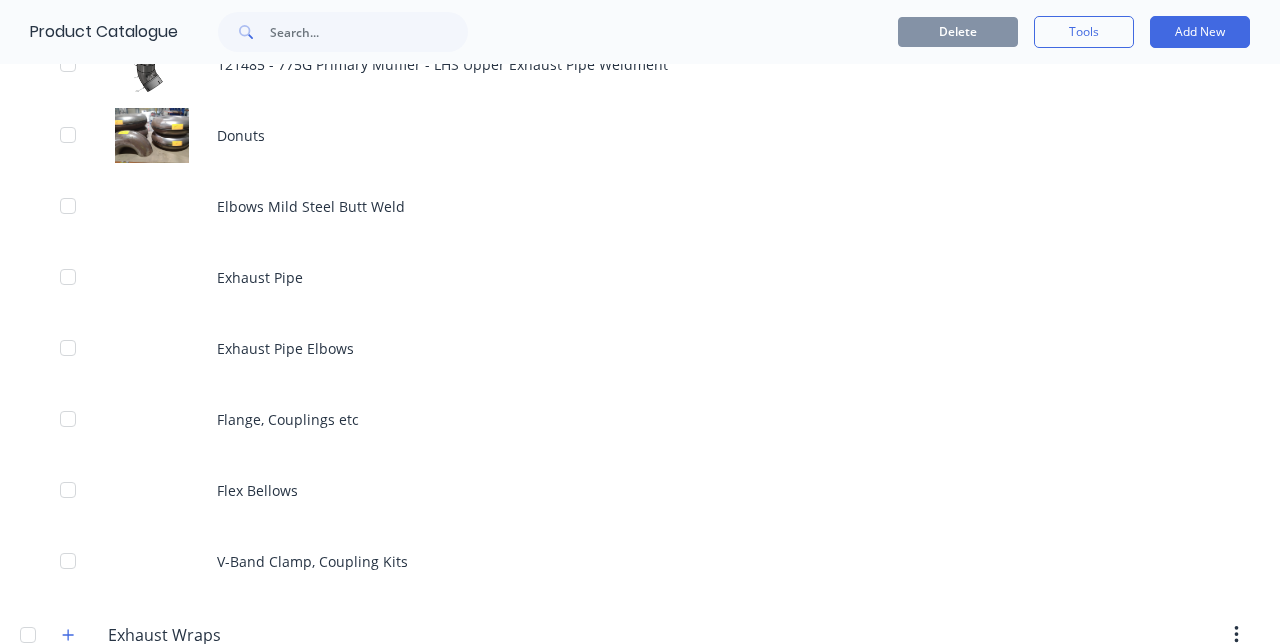scroll, scrollTop: 1712, scrollLeft: 0, axis: vertical 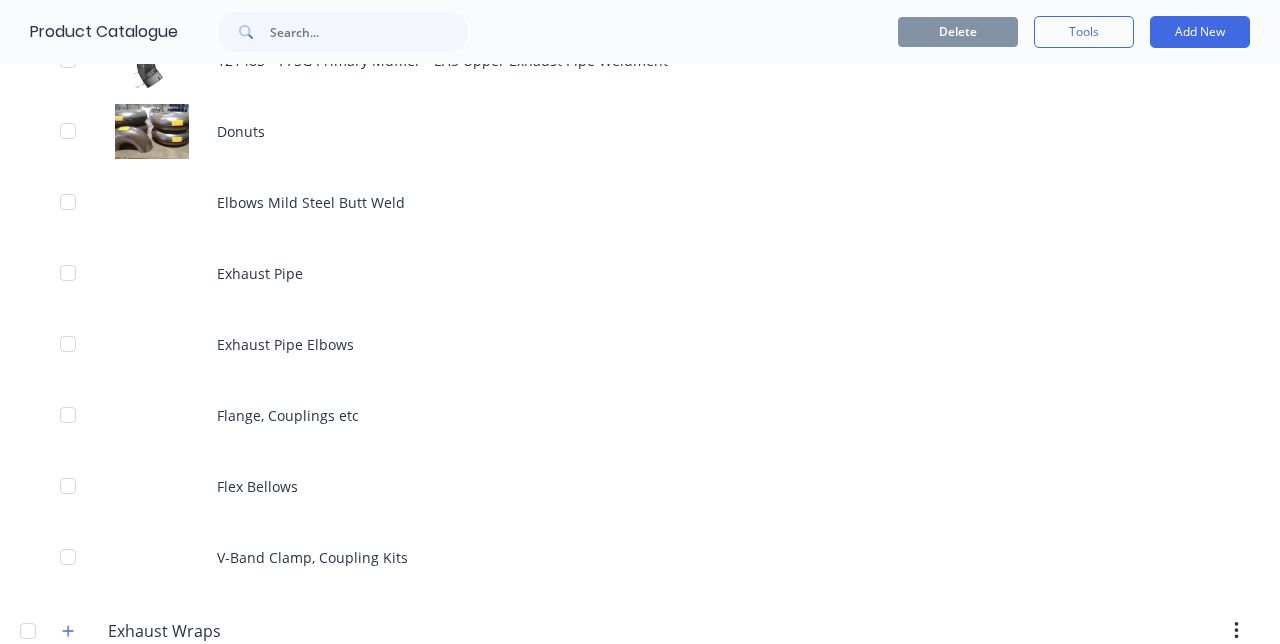 click on "Exhaust Pipe Elbows" at bounding box center (640, 344) 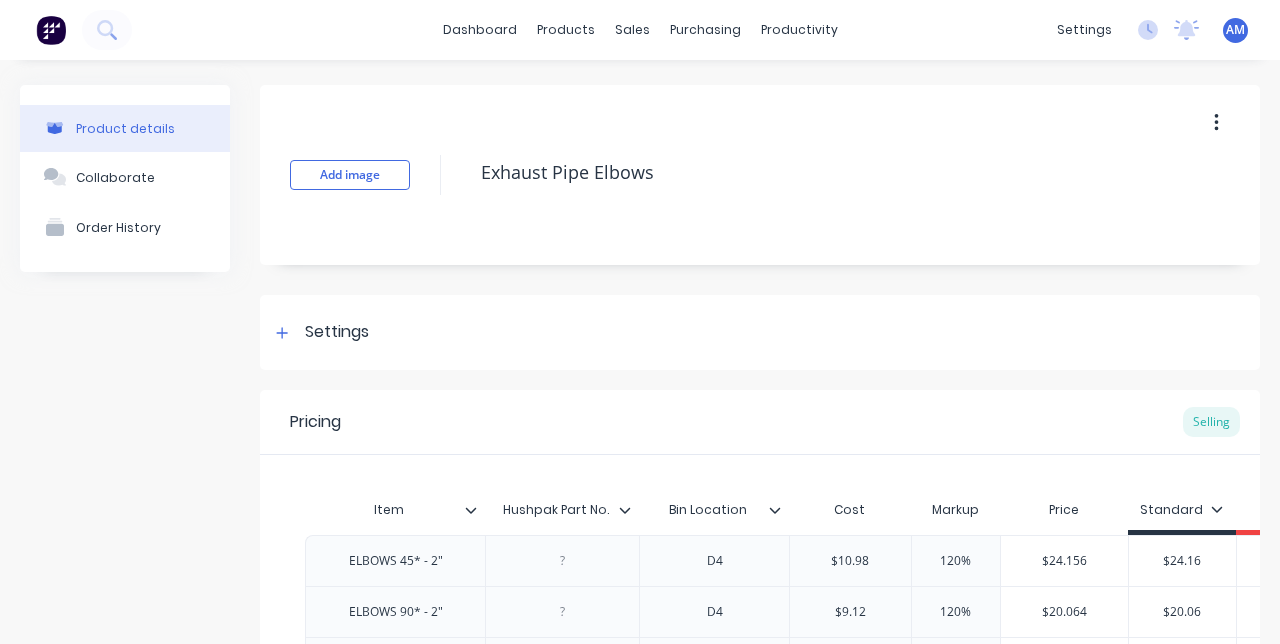 click on "Add image" at bounding box center (350, 175) 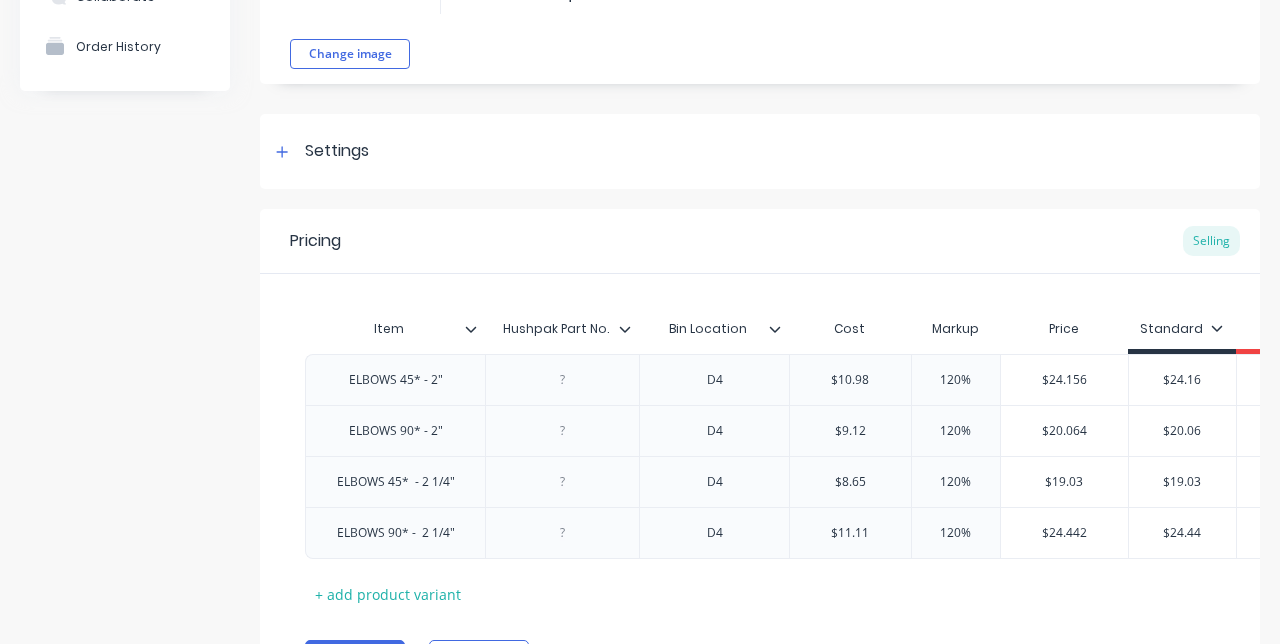 scroll, scrollTop: 208, scrollLeft: 0, axis: vertical 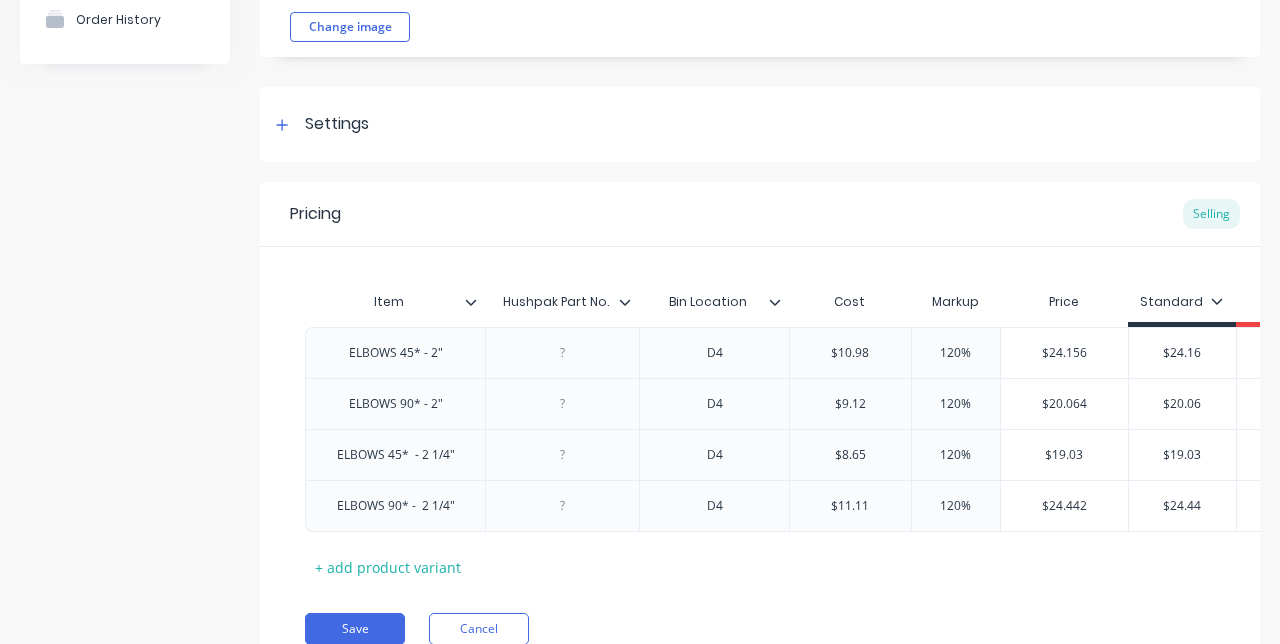 click on "Save" at bounding box center [355, 629] 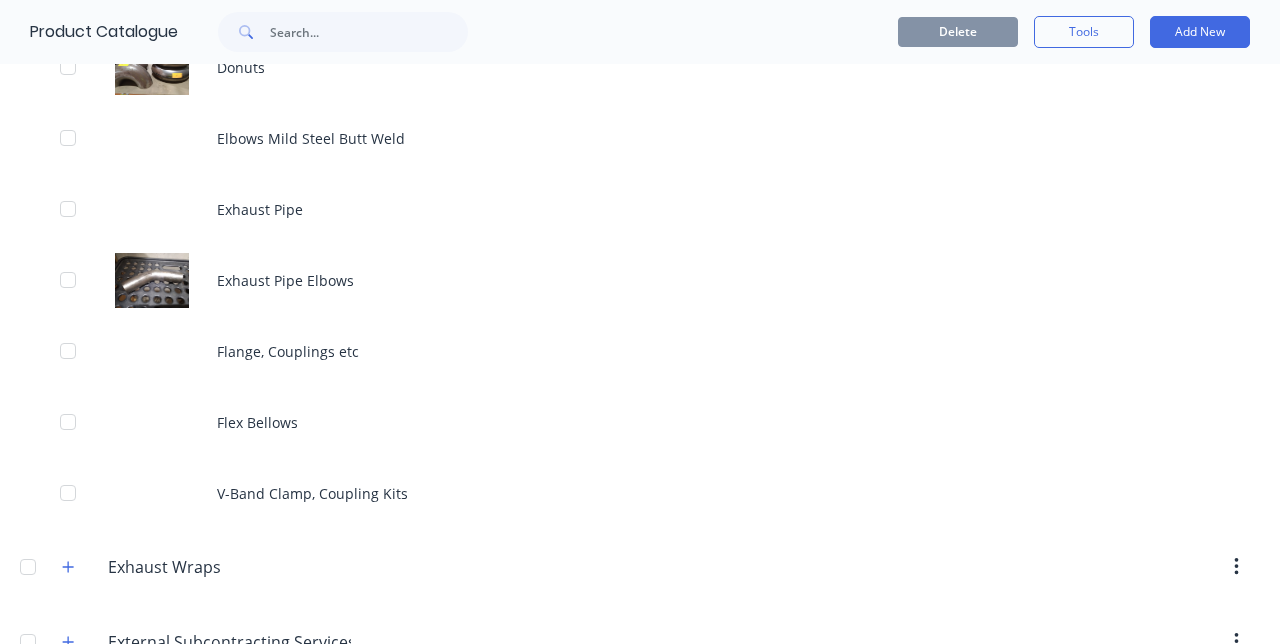 scroll, scrollTop: 1764, scrollLeft: 0, axis: vertical 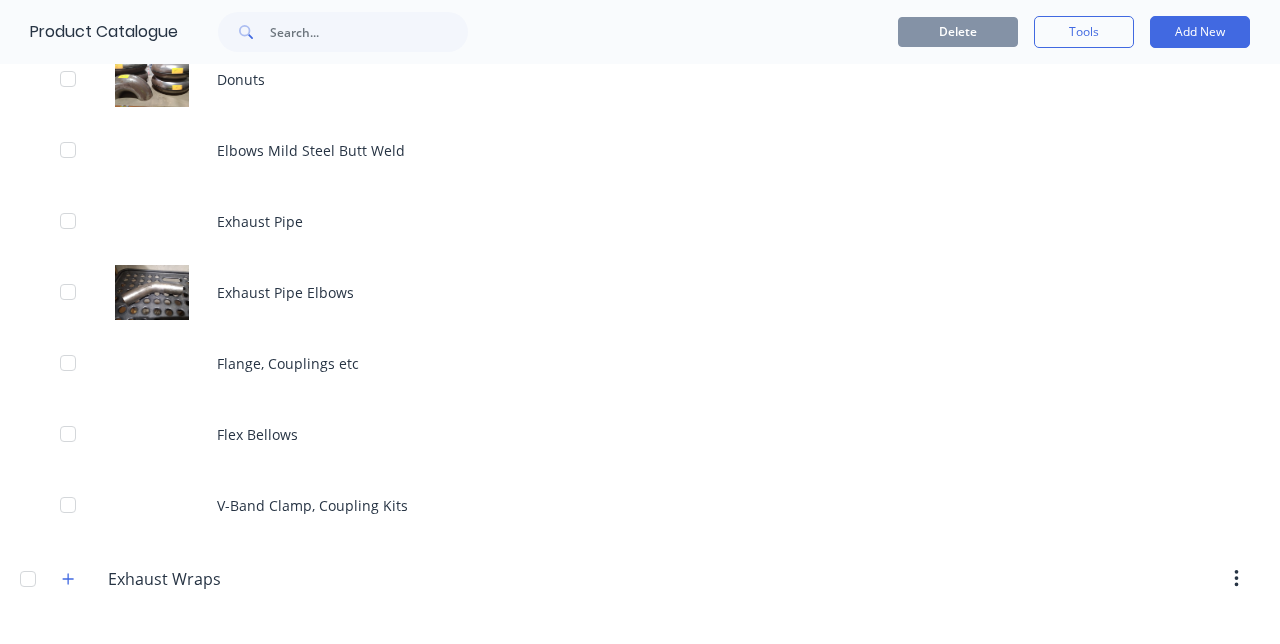 click on "Elbows Mild Steel Butt Weld" at bounding box center [640, 150] 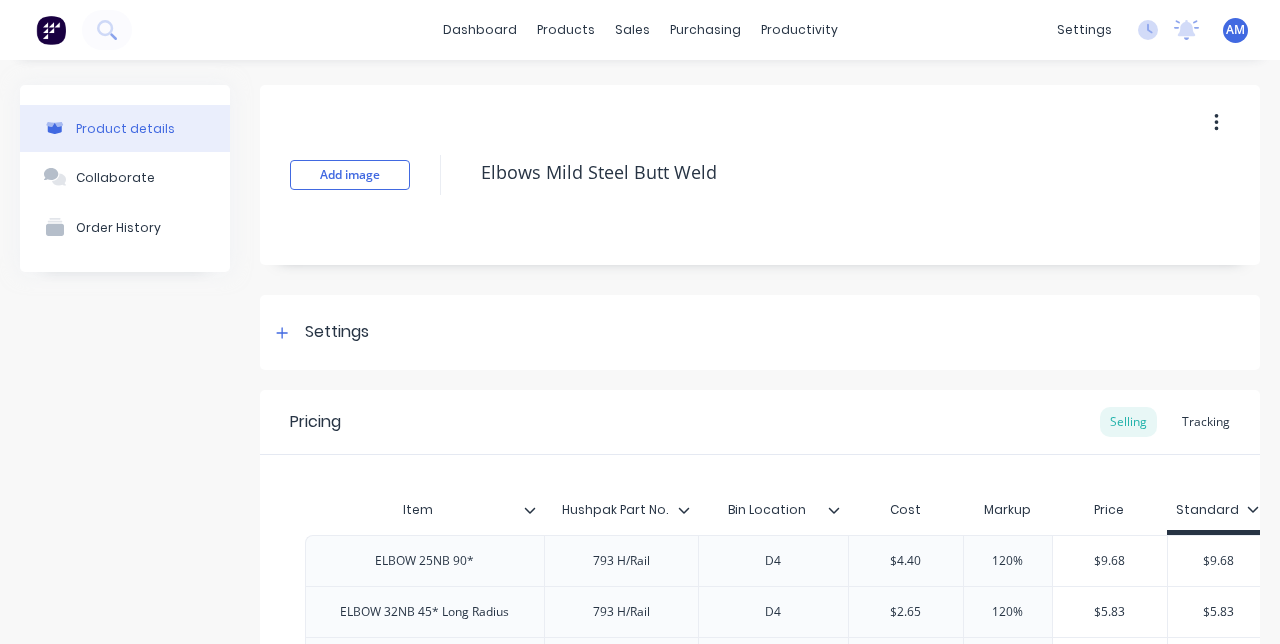 click on "Add image" at bounding box center (350, 175) 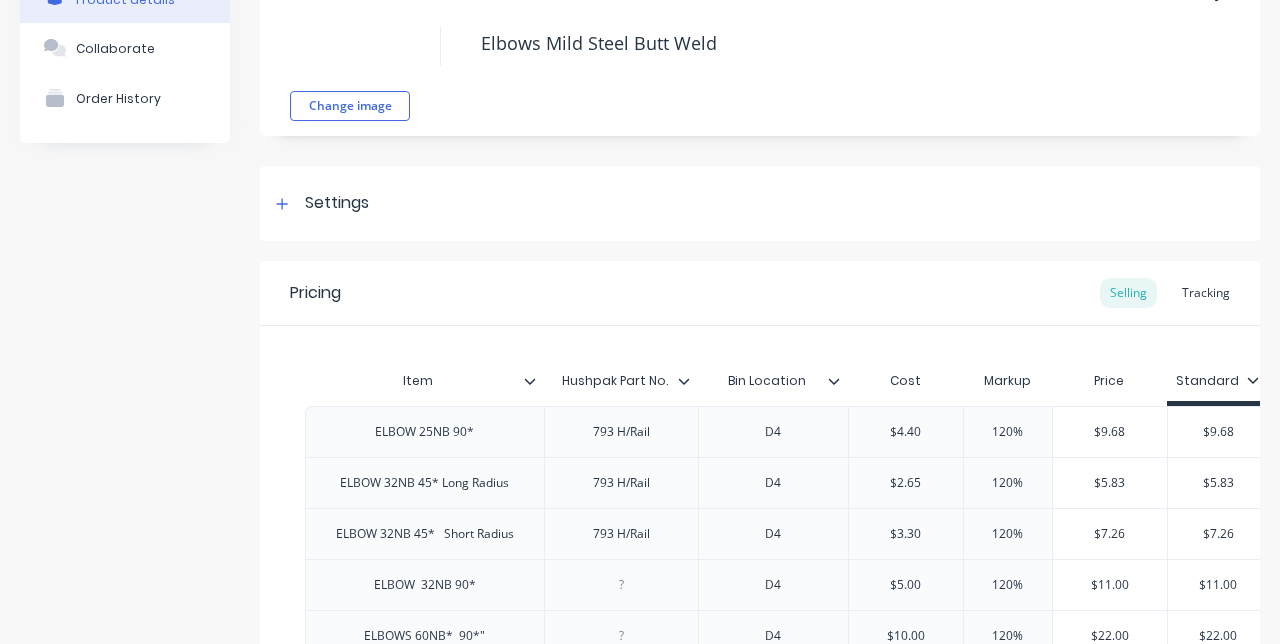 scroll, scrollTop: 309, scrollLeft: 0, axis: vertical 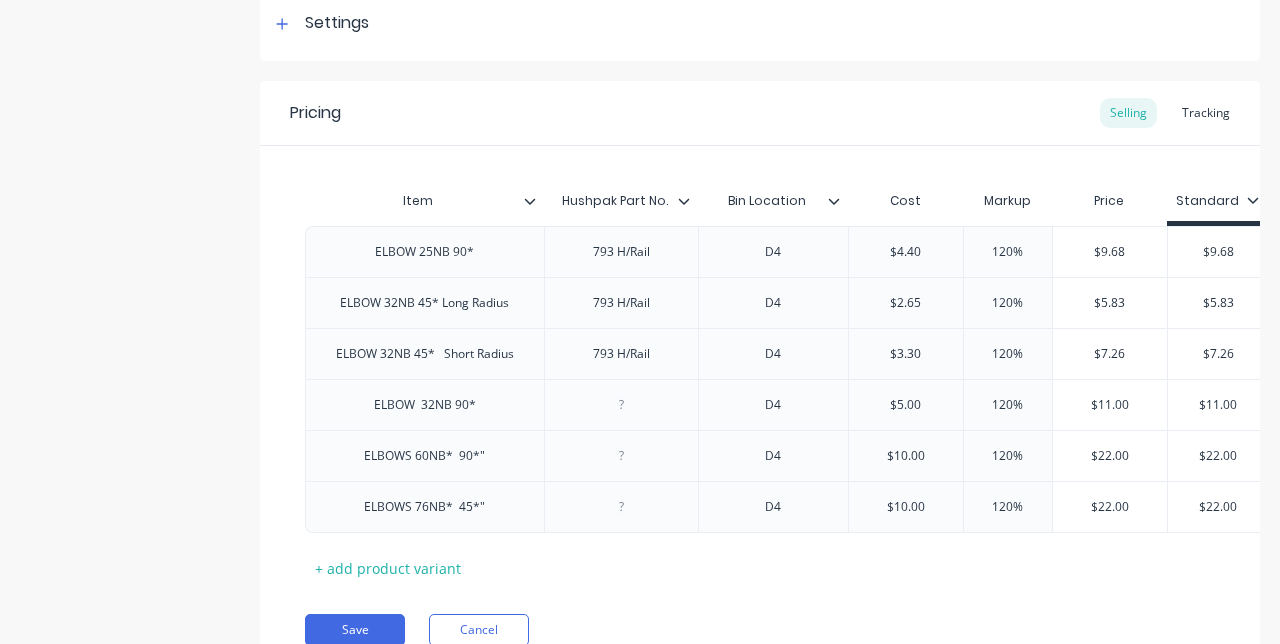 click on "Save" at bounding box center (355, 630) 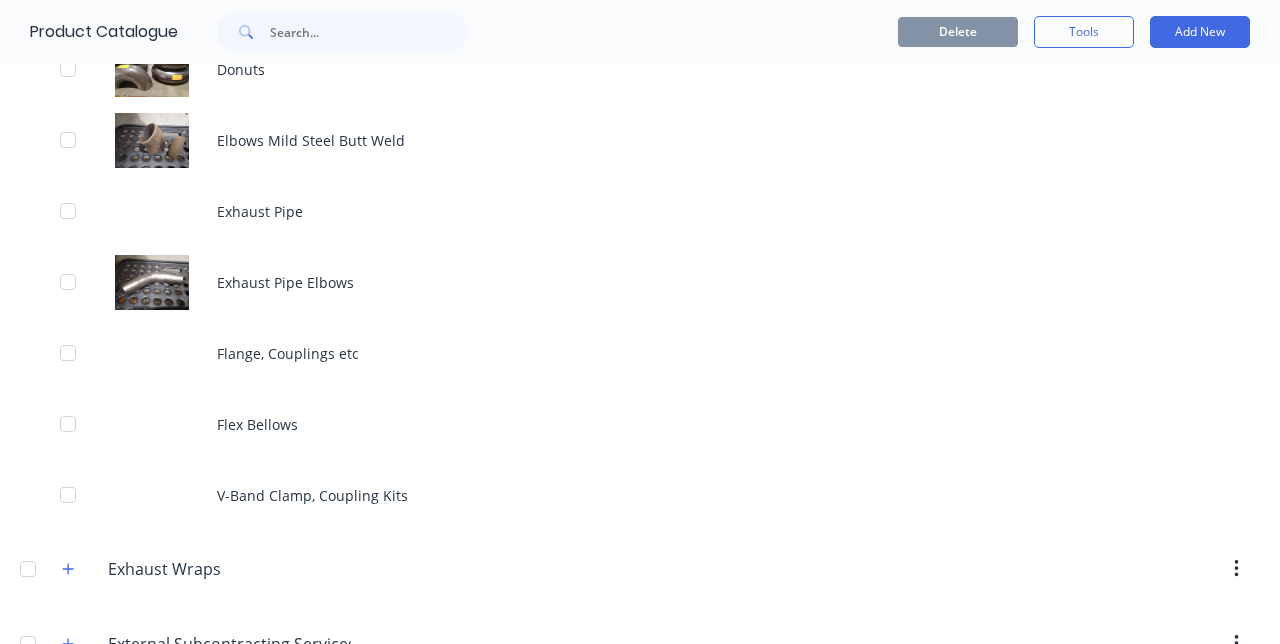 scroll, scrollTop: 1774, scrollLeft: 0, axis: vertical 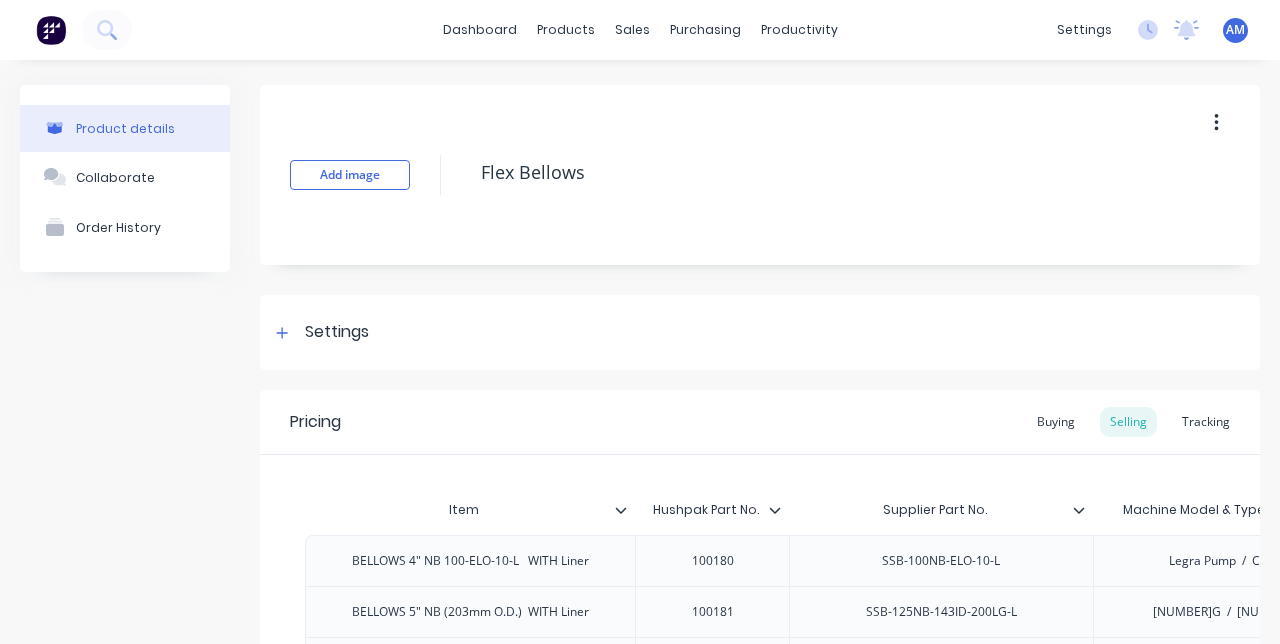 click on "Add image" at bounding box center [350, 175] 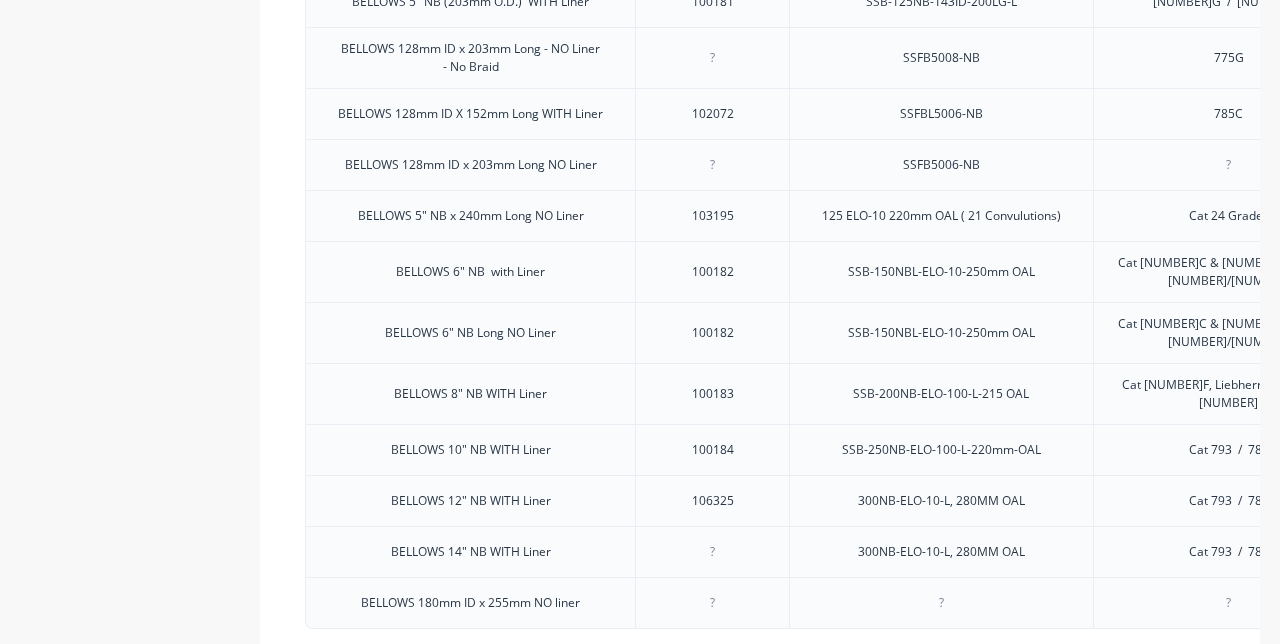 scroll, scrollTop: 674, scrollLeft: 0, axis: vertical 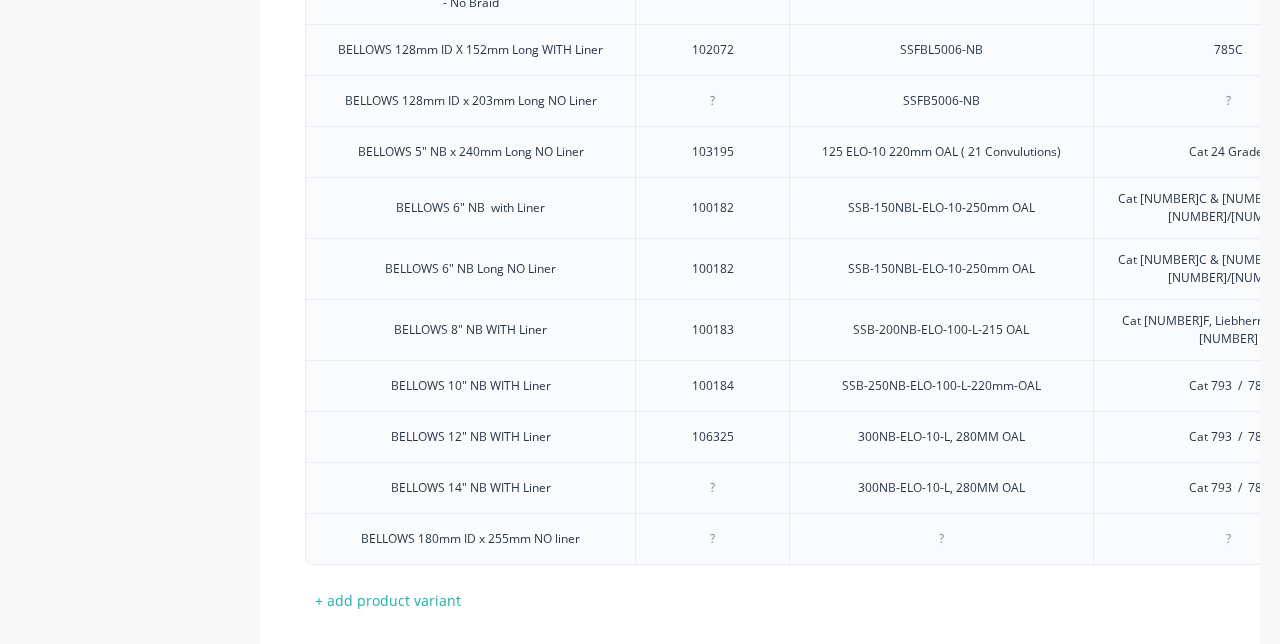 click on "Save" at bounding box center [355, 662] 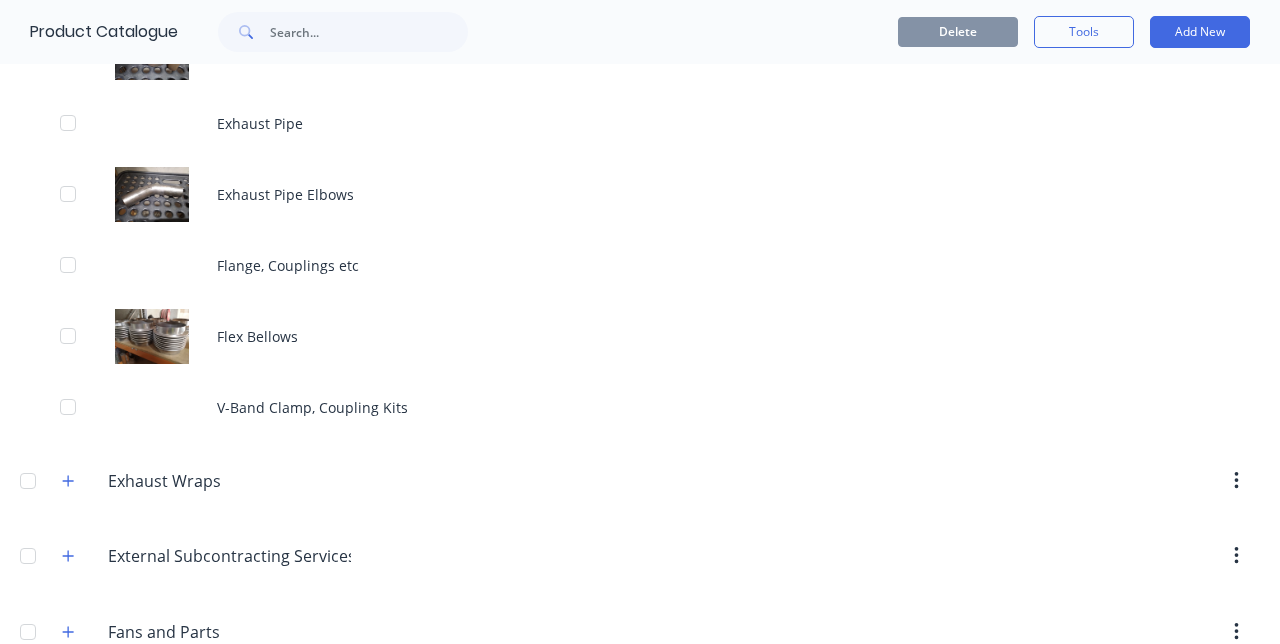 scroll, scrollTop: 1862, scrollLeft: 0, axis: vertical 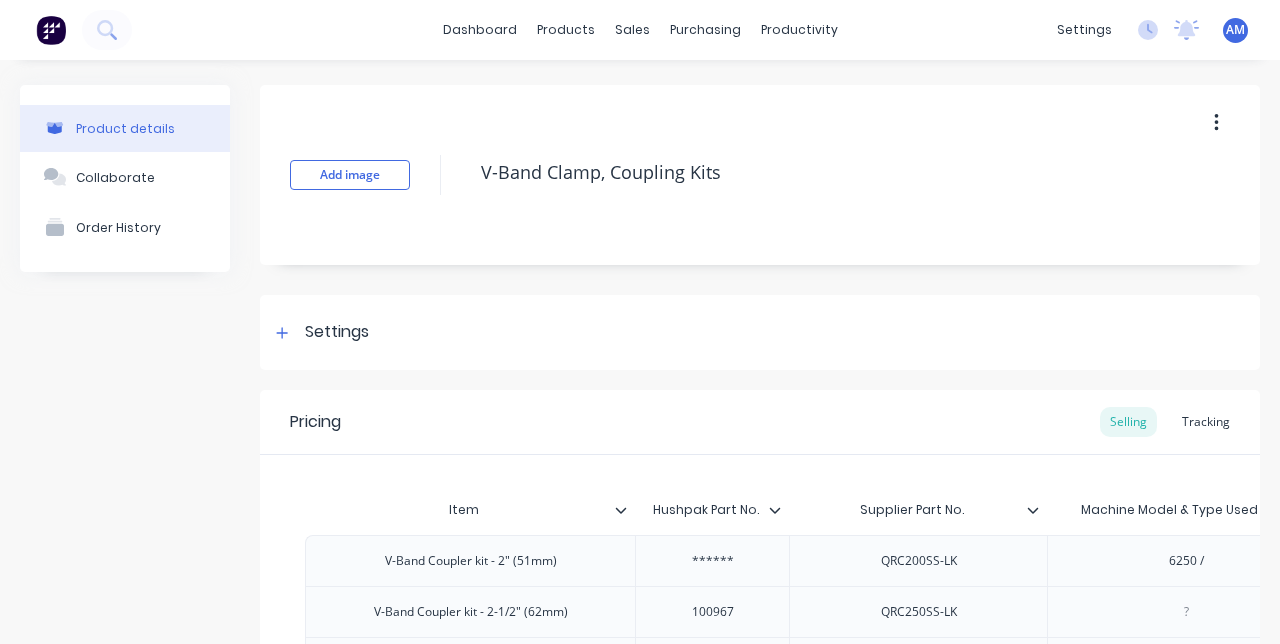 click on "Add image" at bounding box center [350, 175] 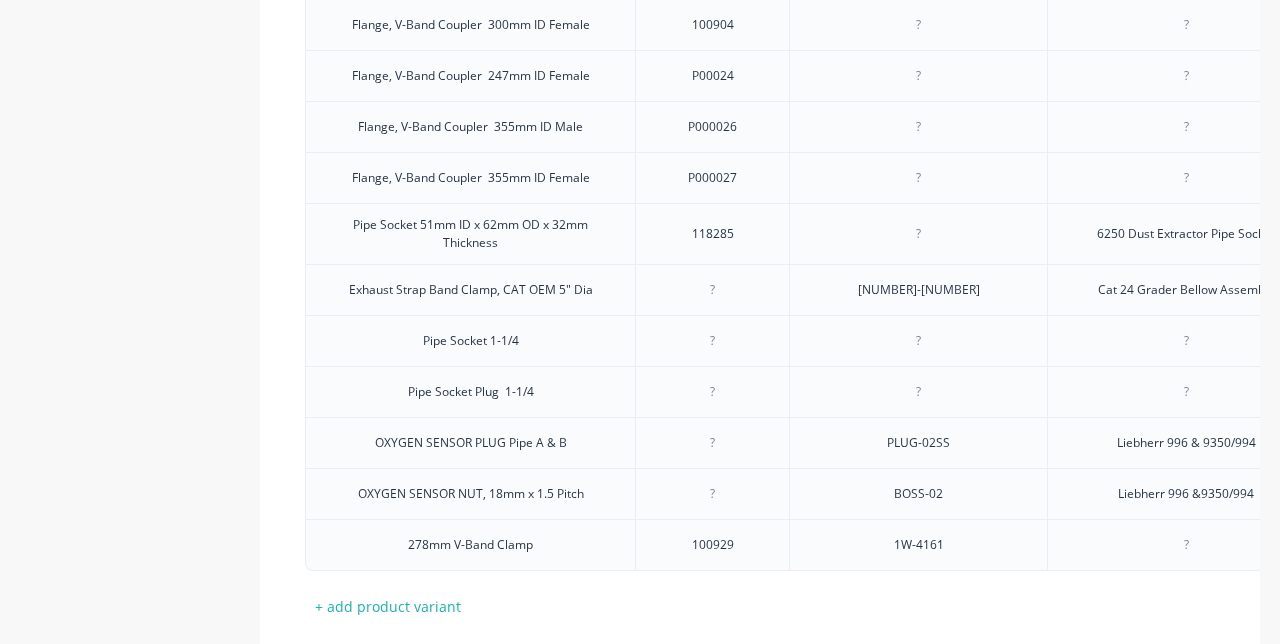 scroll, scrollTop: 2648, scrollLeft: 0, axis: vertical 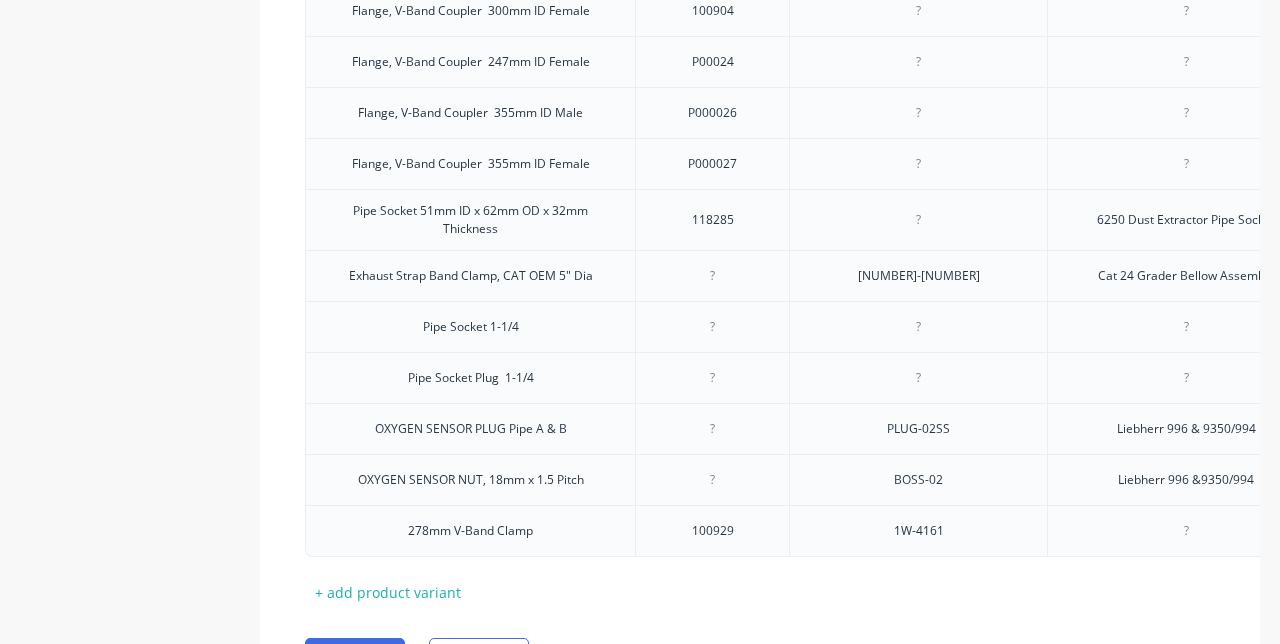 click on "Save" at bounding box center [355, 654] 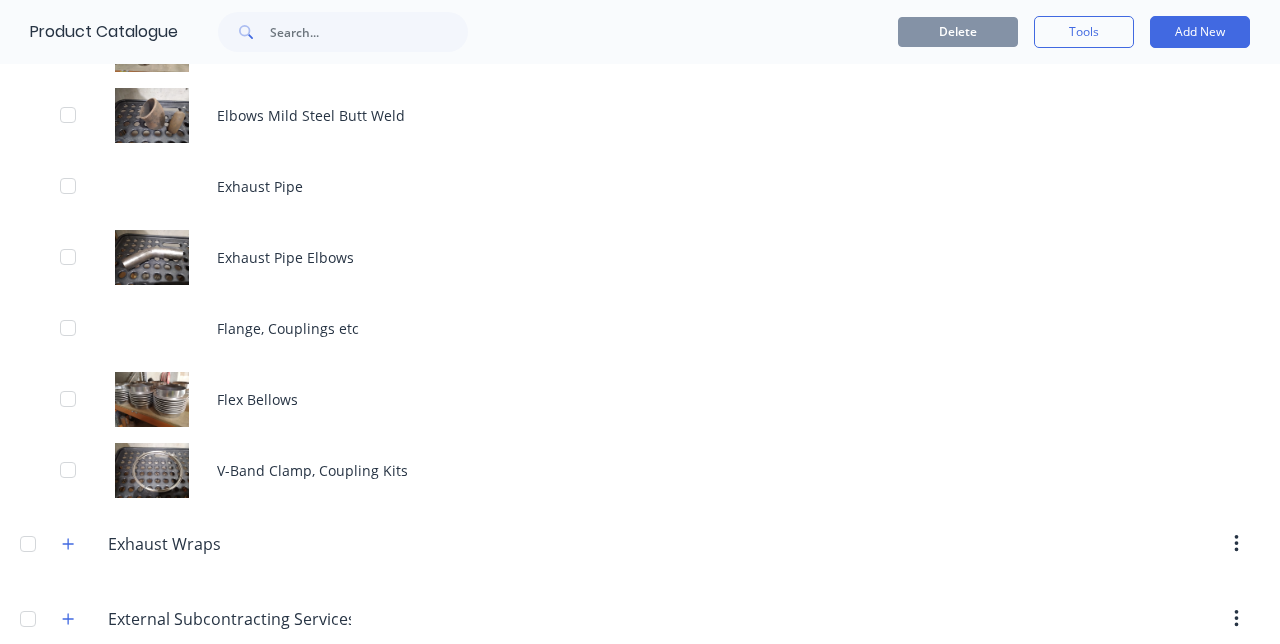 scroll, scrollTop: 1800, scrollLeft: 0, axis: vertical 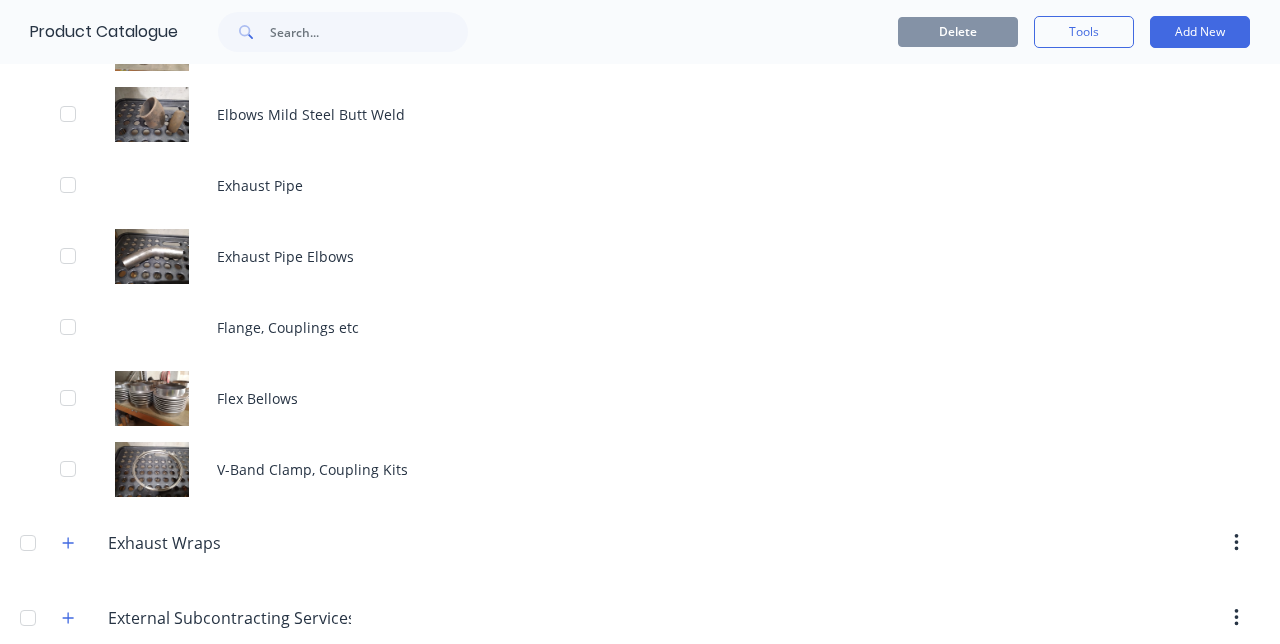 click on "Flange, Couplings etc" at bounding box center [640, 327] 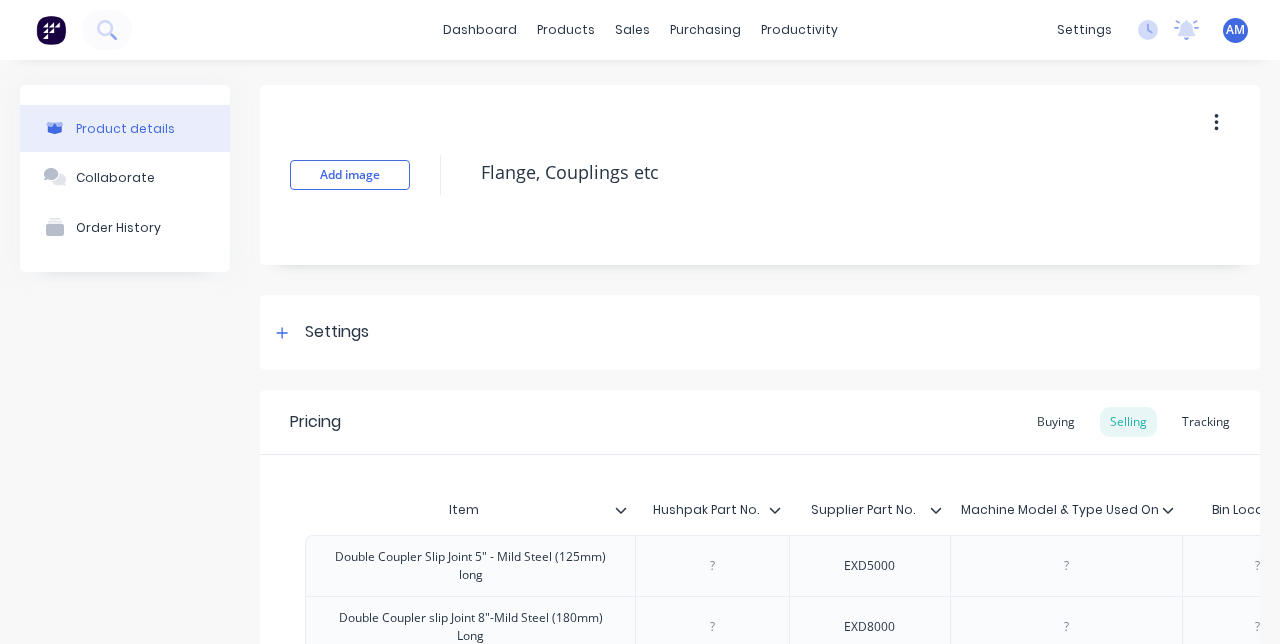 click on "Add image" at bounding box center (350, 175) 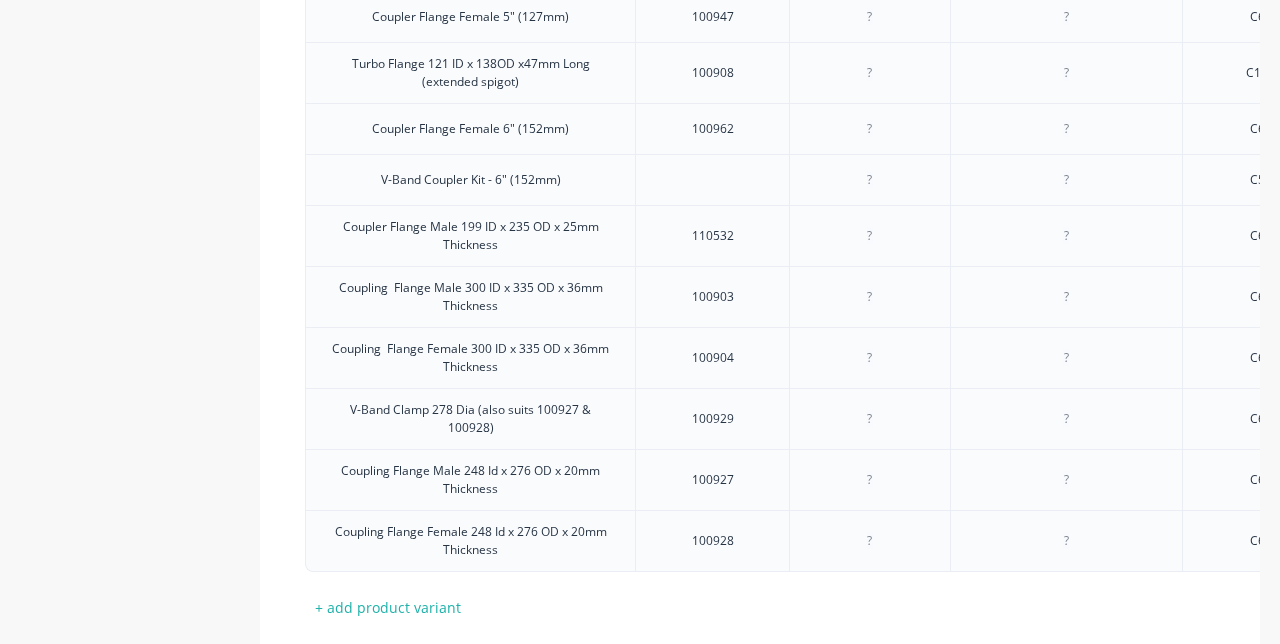 scroll, scrollTop: 1068, scrollLeft: 0, axis: vertical 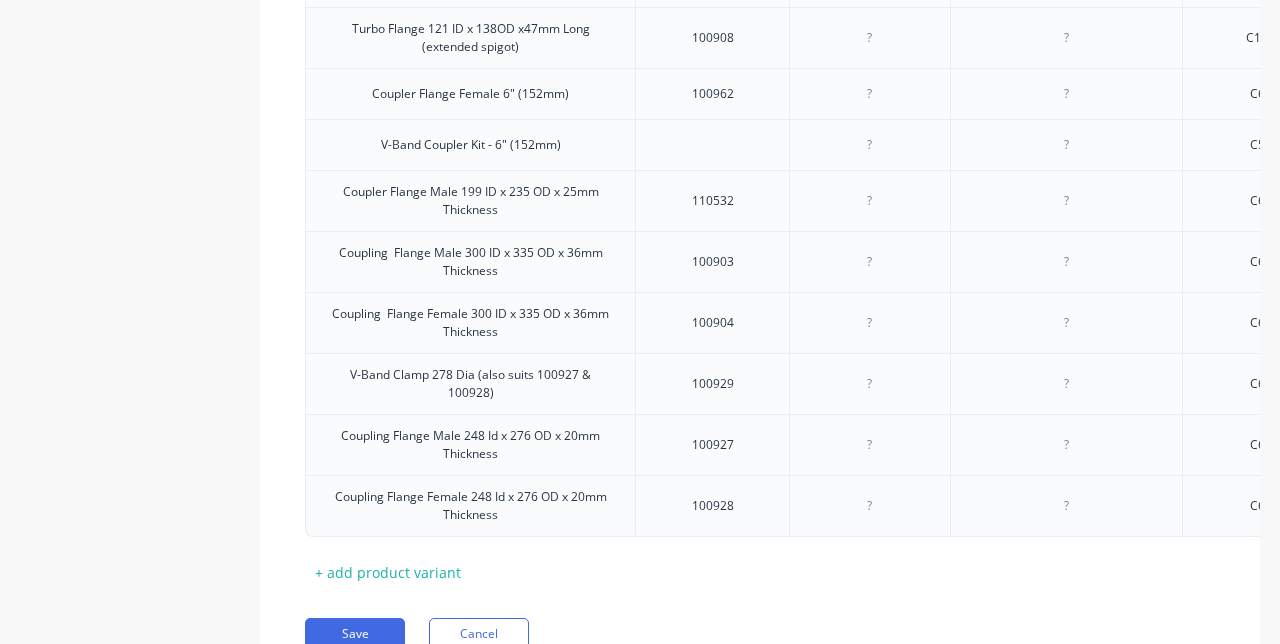 click on "Save" at bounding box center [355, 634] 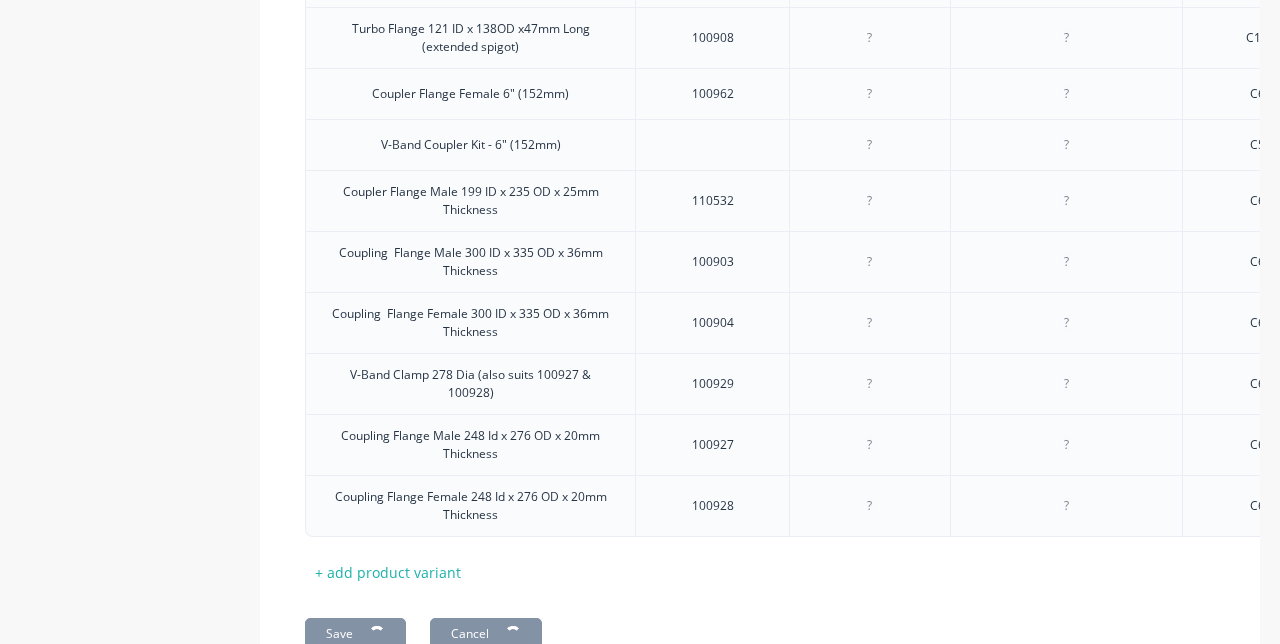 type on "x" 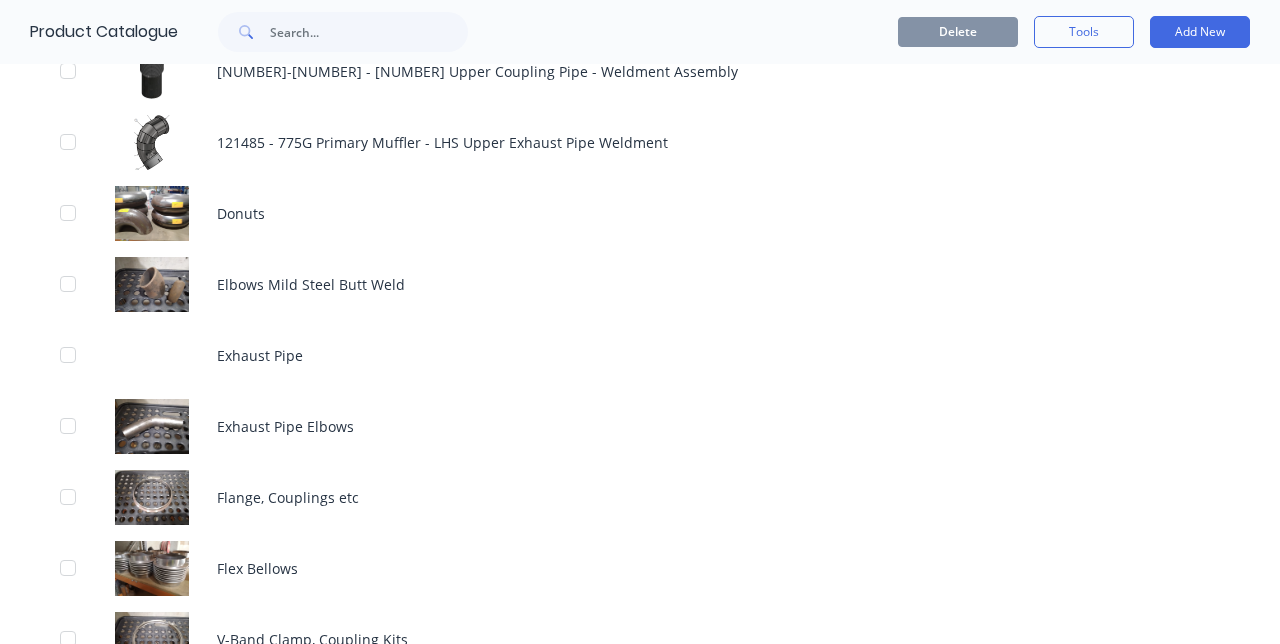 scroll, scrollTop: 1630, scrollLeft: 0, axis: vertical 